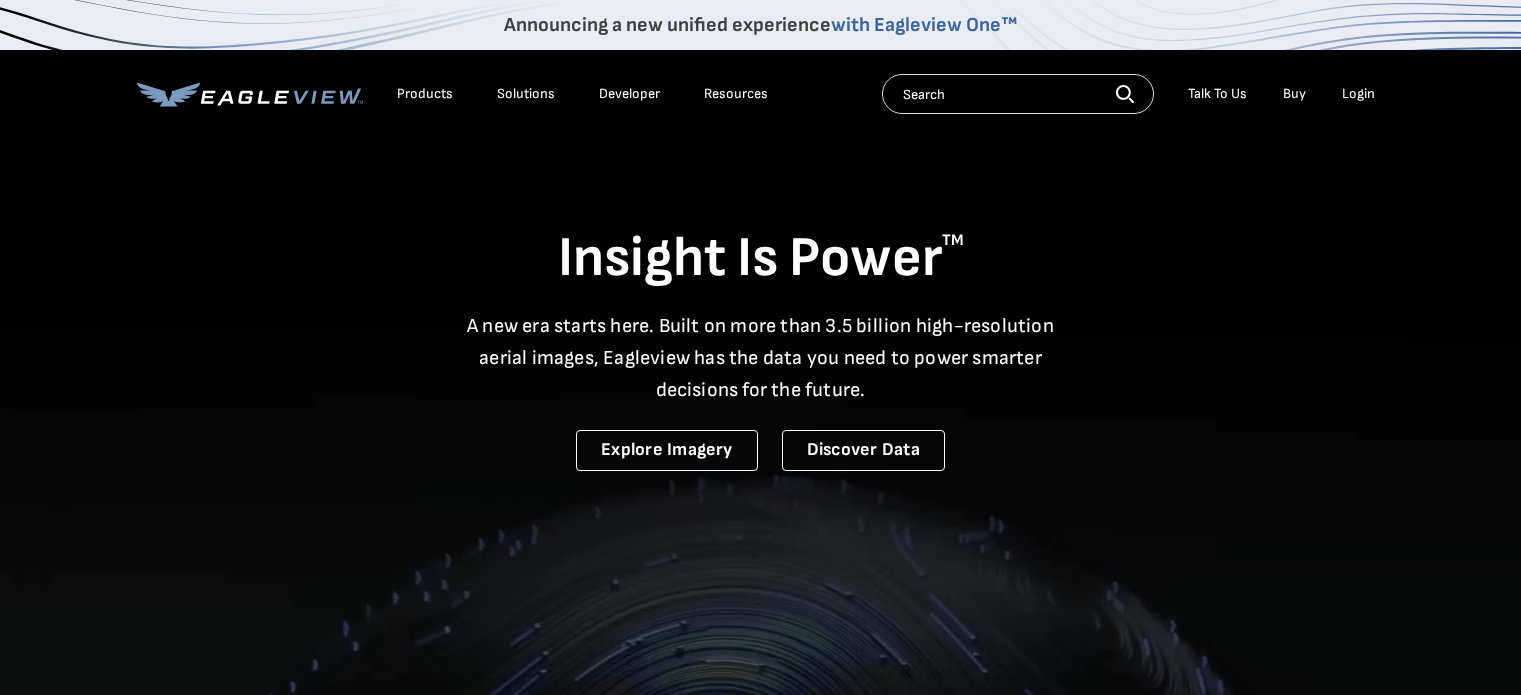 scroll, scrollTop: 0, scrollLeft: 0, axis: both 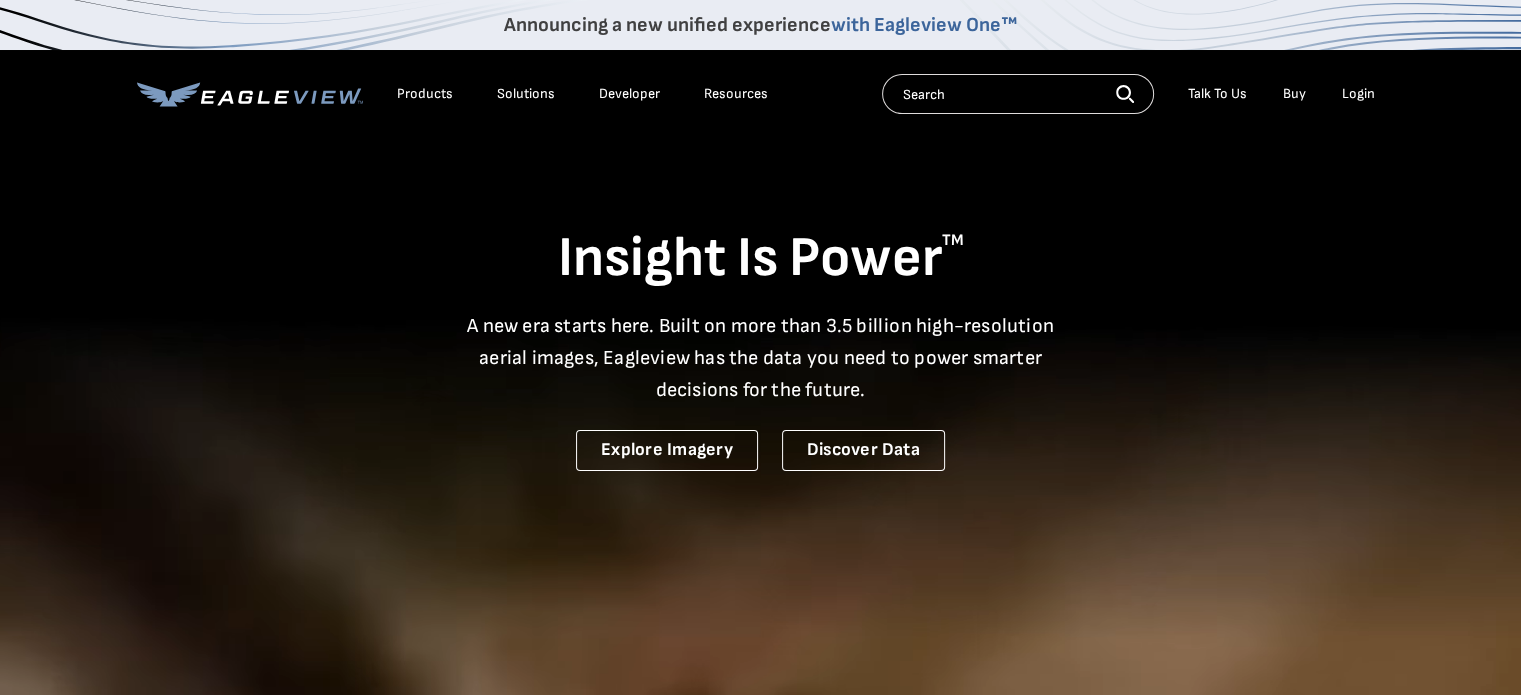 click on "Login" at bounding box center [1358, 94] 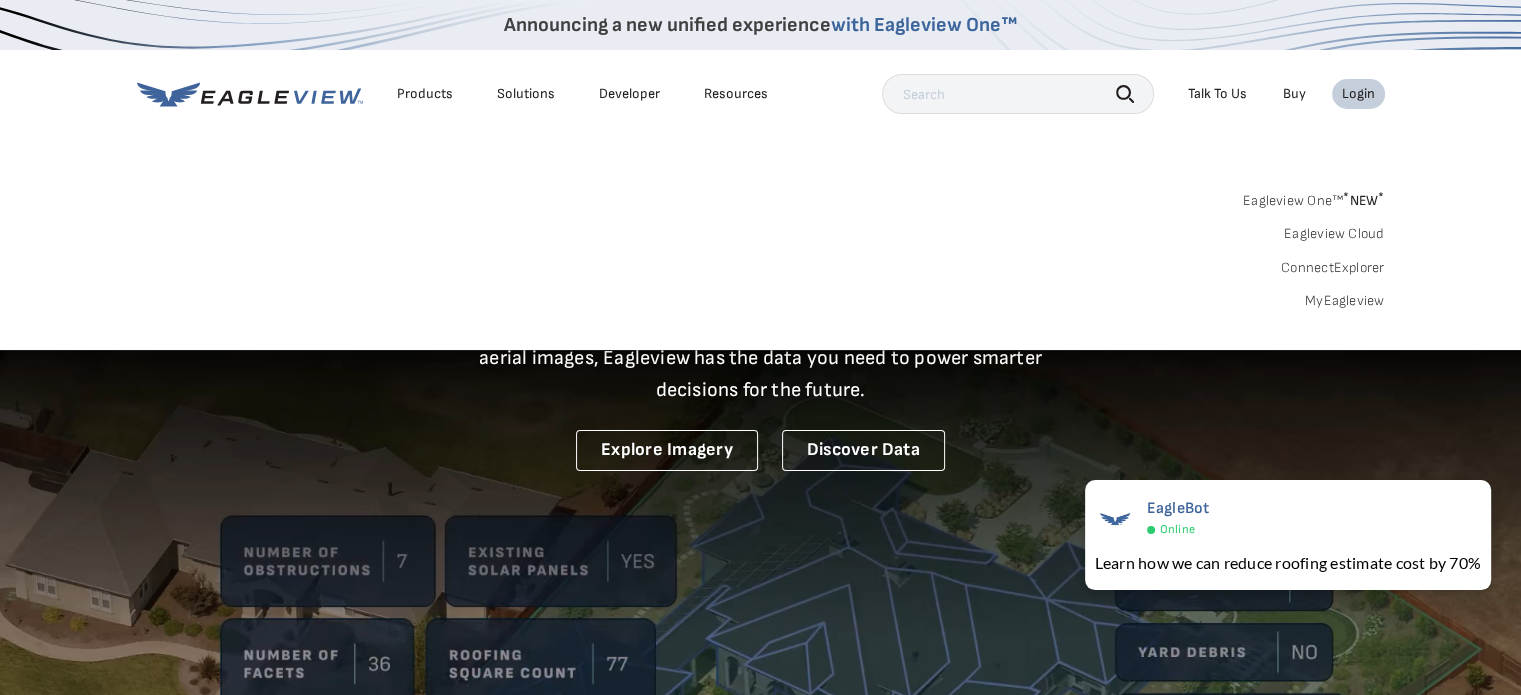 click on "Login" at bounding box center (1358, 94) 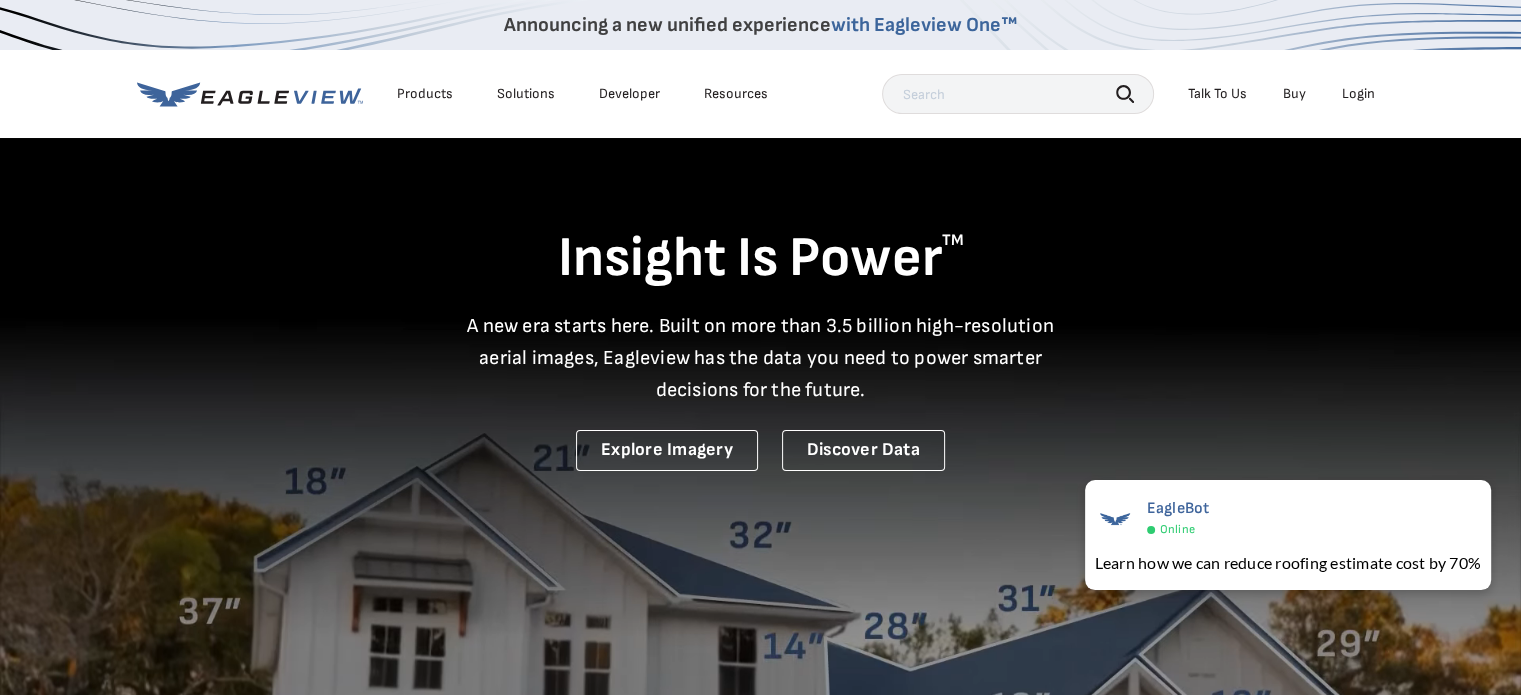 click on "Login" at bounding box center [1358, 94] 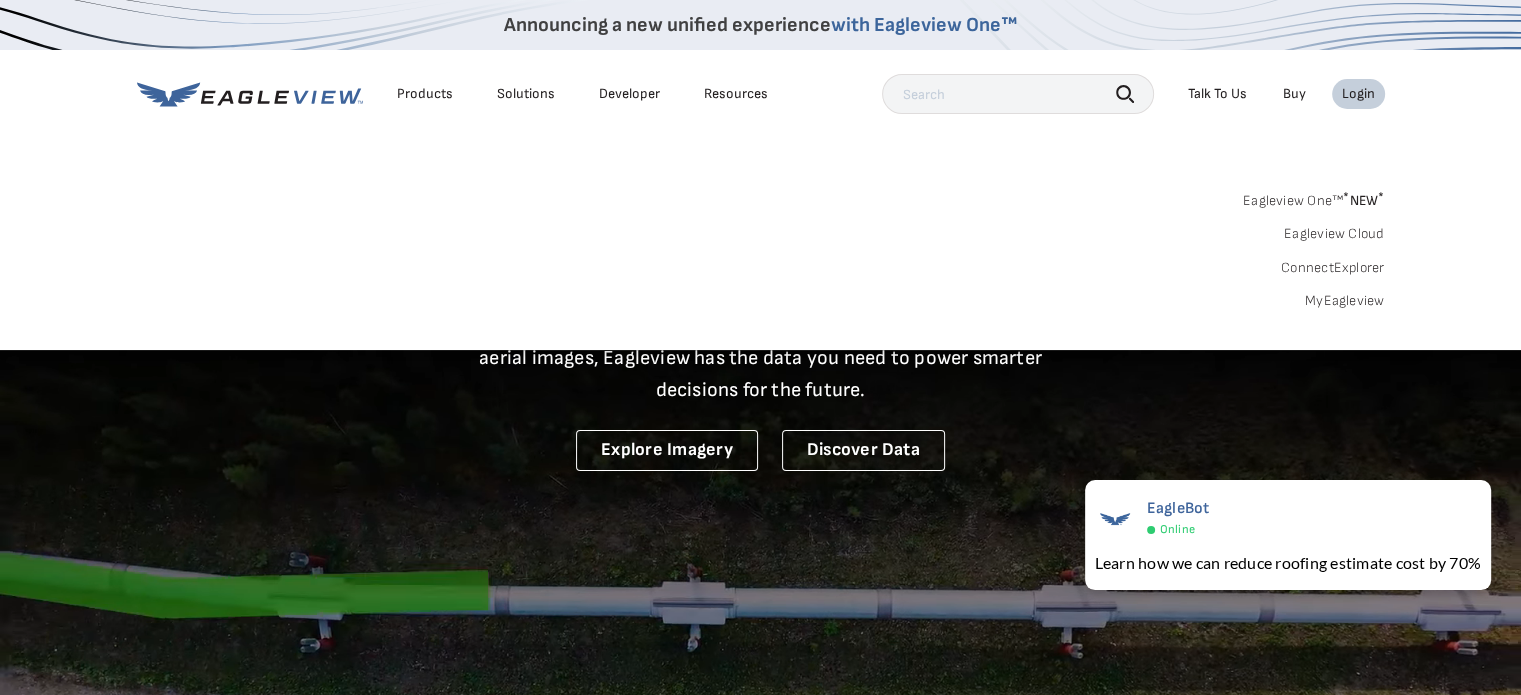 click on "MyEagleview" at bounding box center [1345, 301] 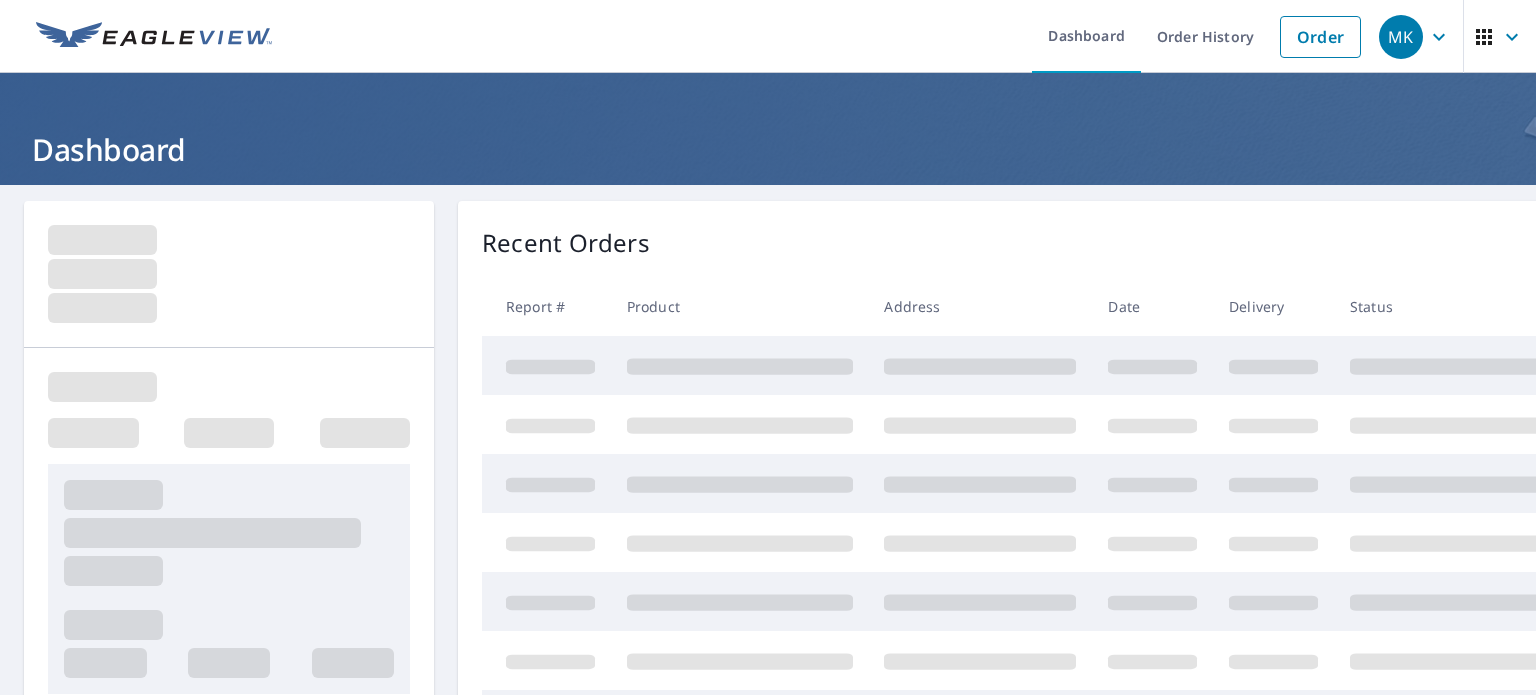 scroll, scrollTop: 0, scrollLeft: 0, axis: both 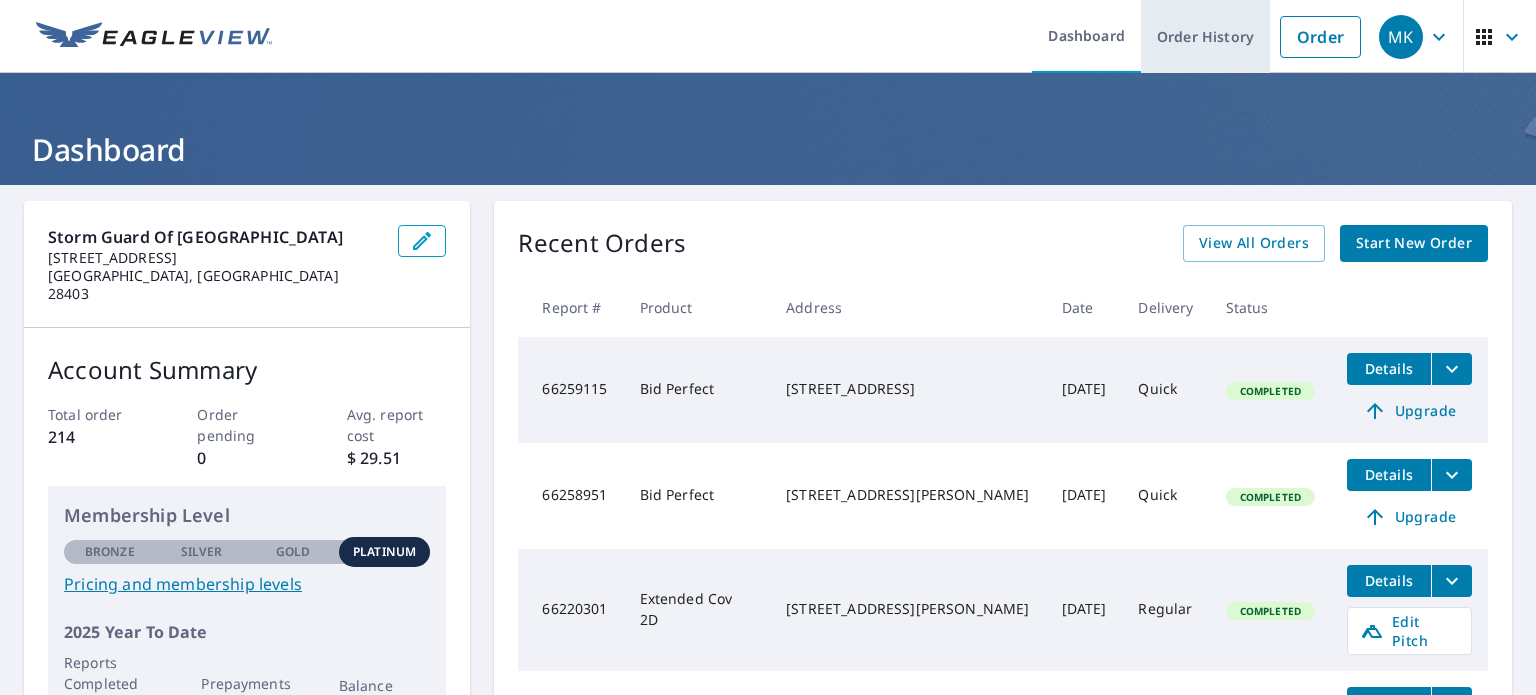 click on "Order History" at bounding box center [1205, 36] 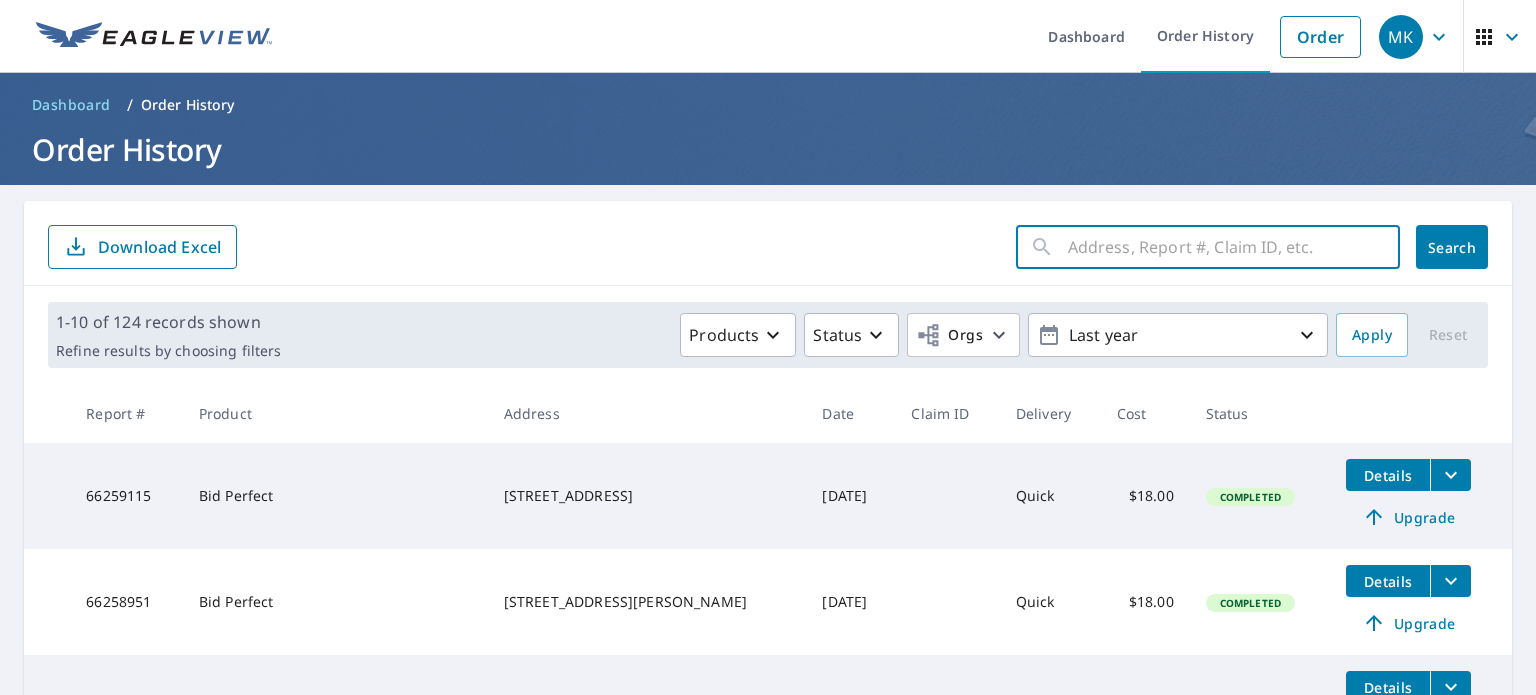 click at bounding box center [1234, 247] 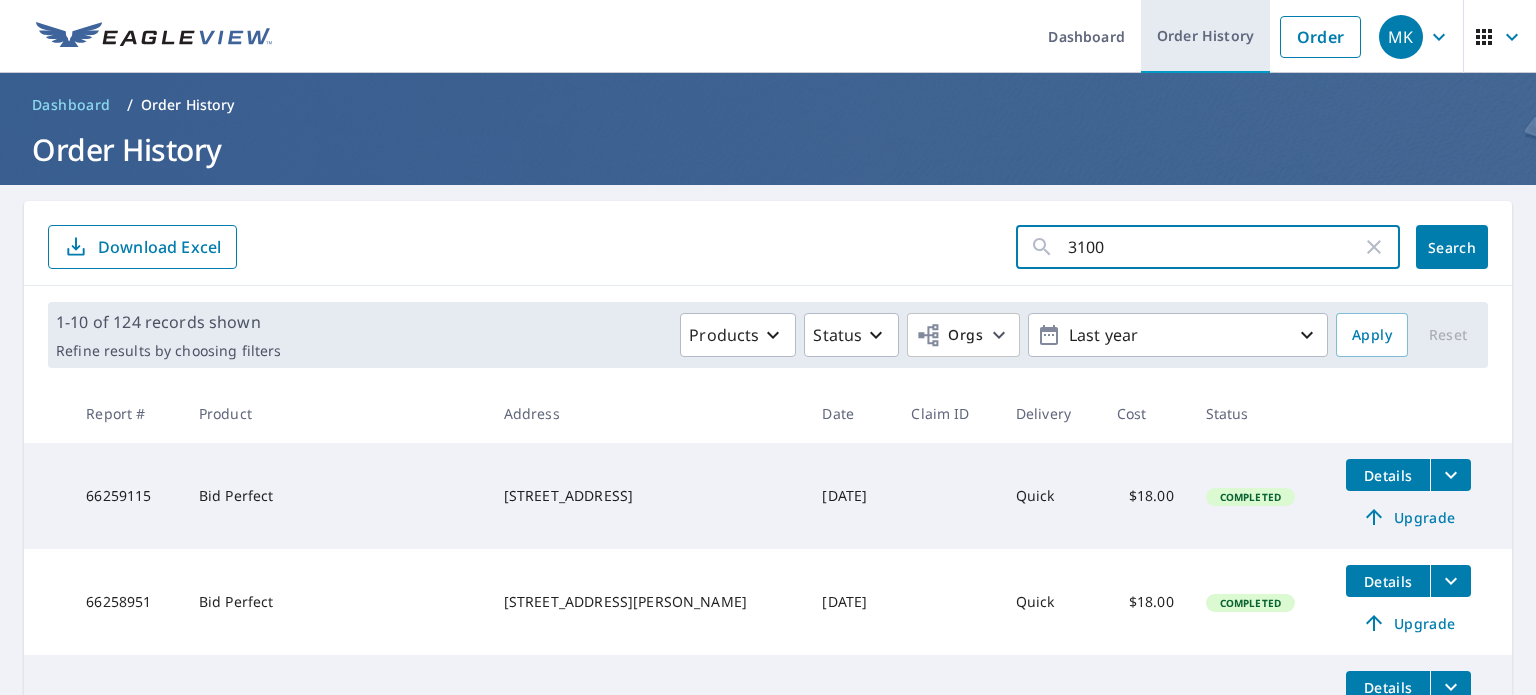 type on "3100" 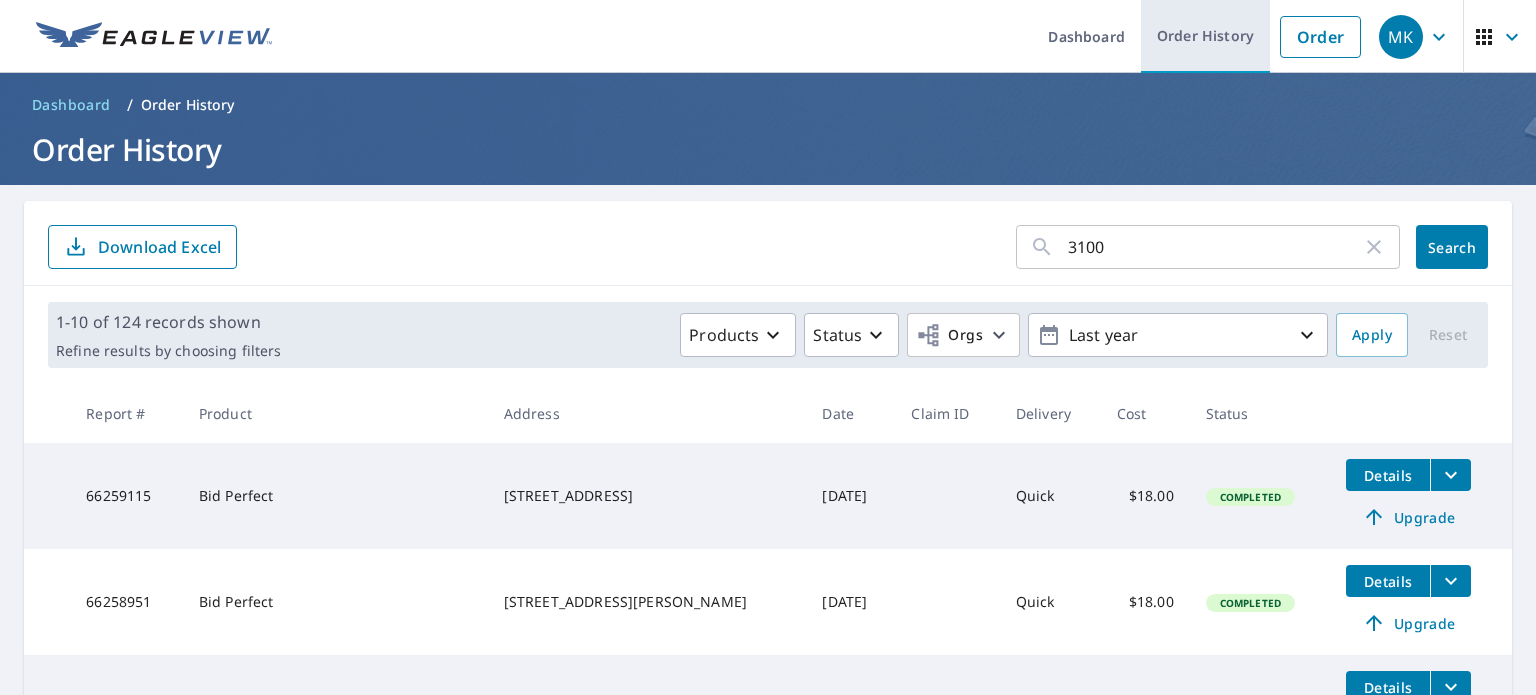 click on "Order History" at bounding box center [1205, 36] 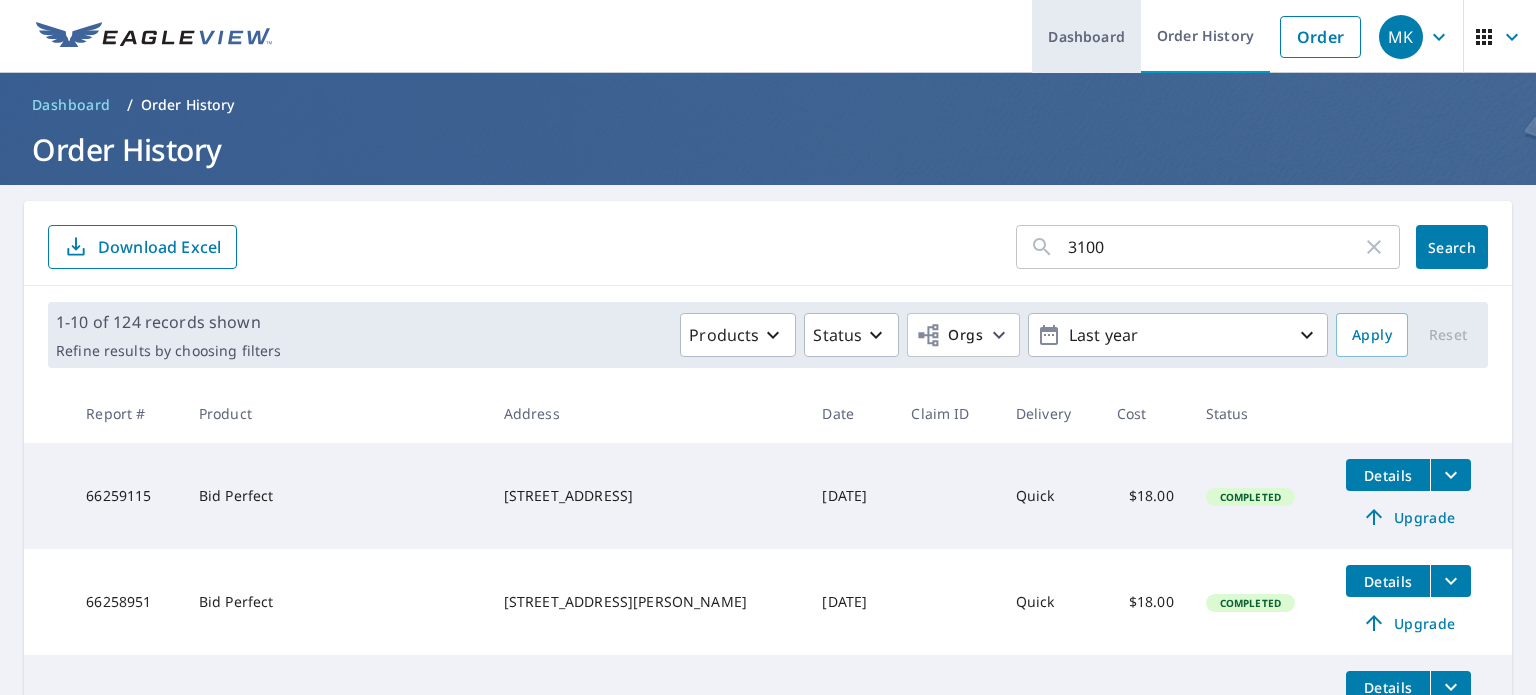 click on "Dashboard" at bounding box center (1086, 36) 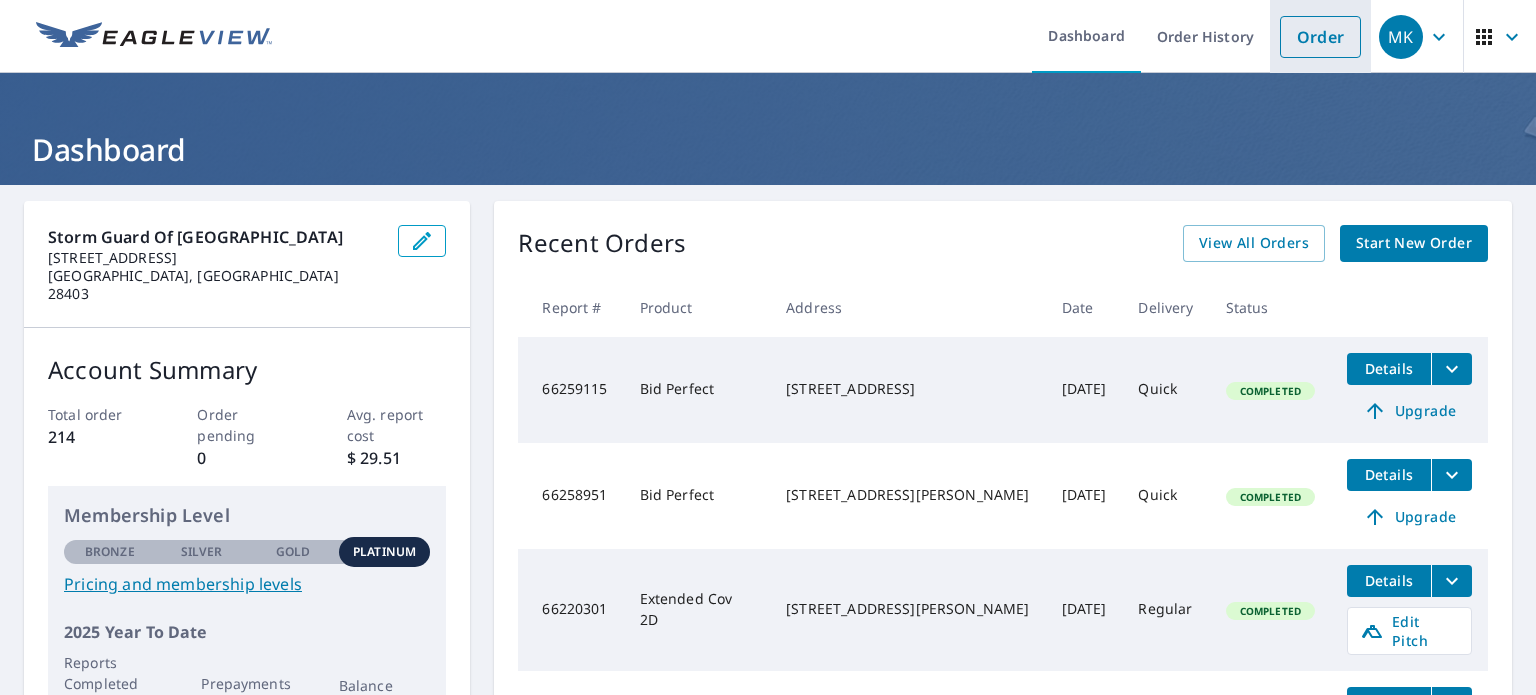 click on "Order" at bounding box center [1320, 37] 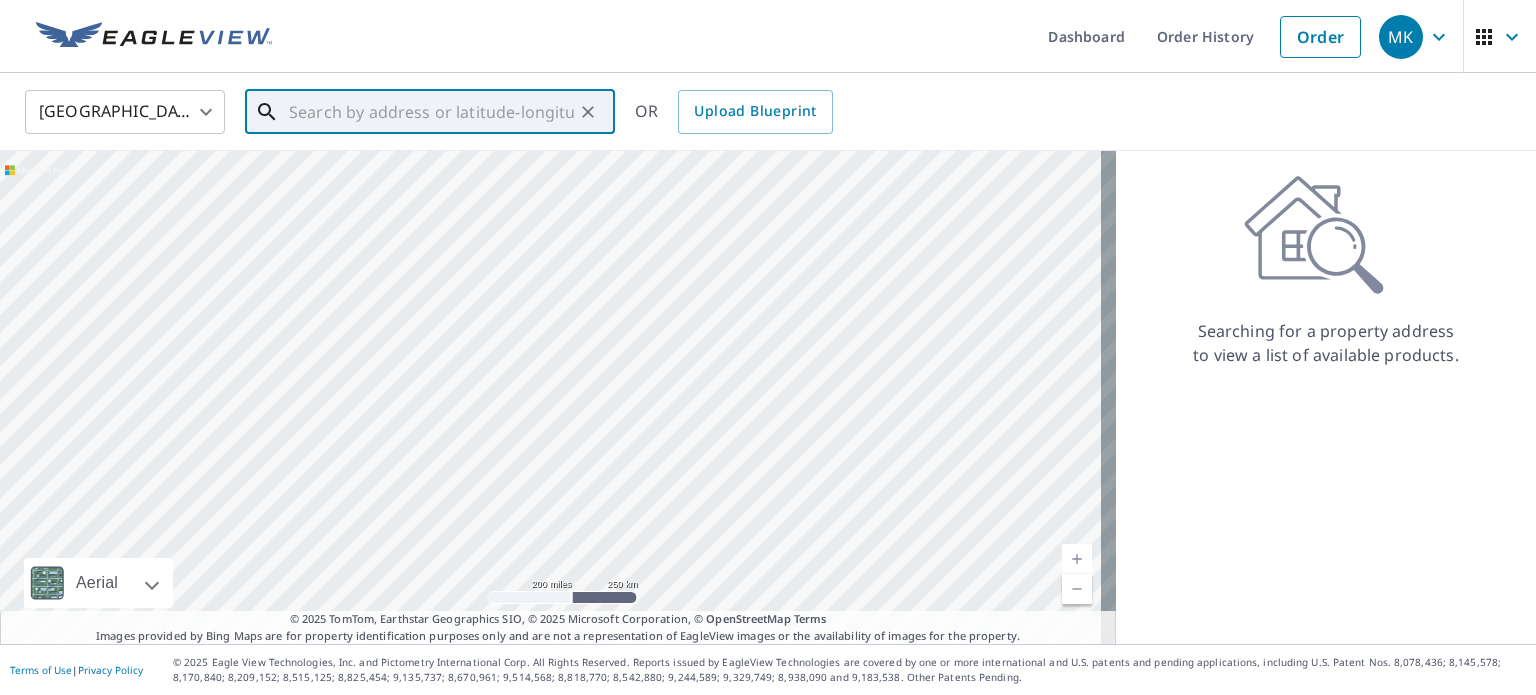 click at bounding box center (431, 112) 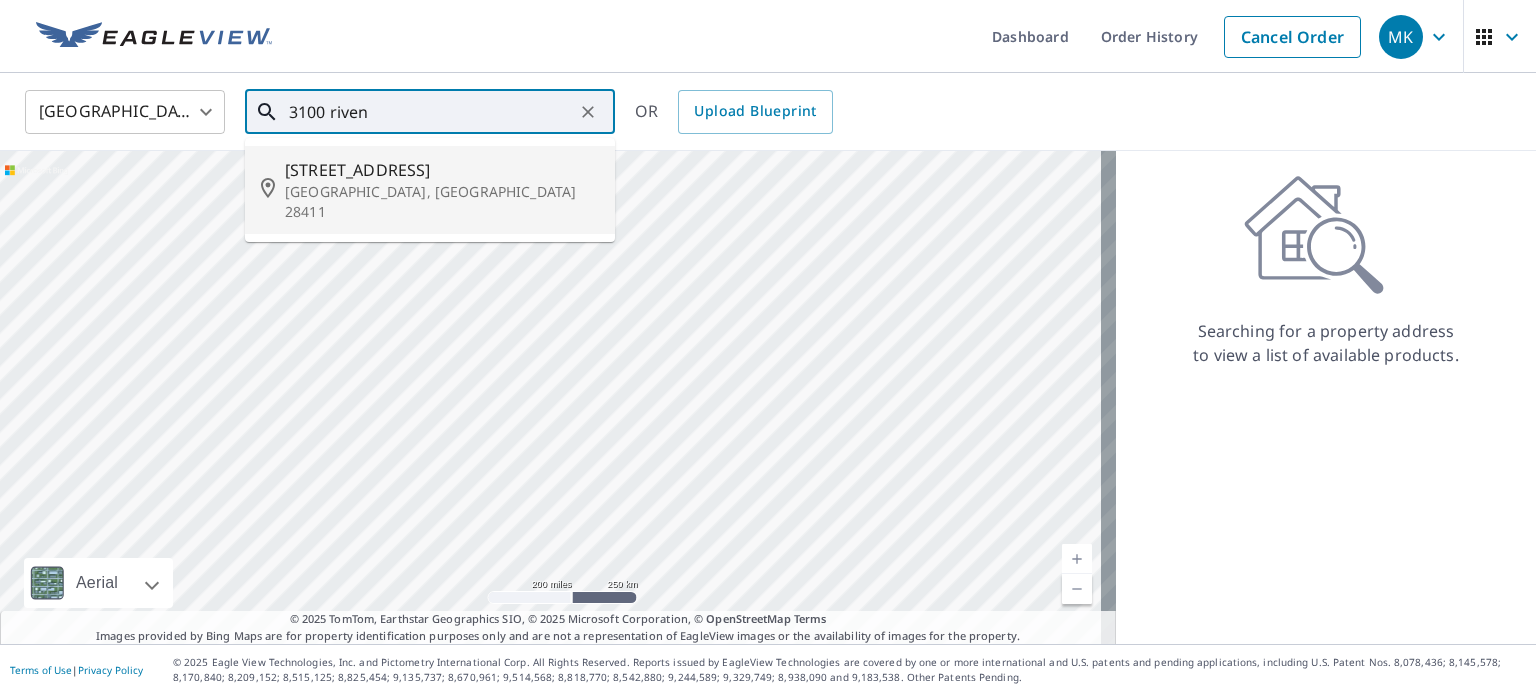 click on "3100 Rivendell Pl" at bounding box center [442, 170] 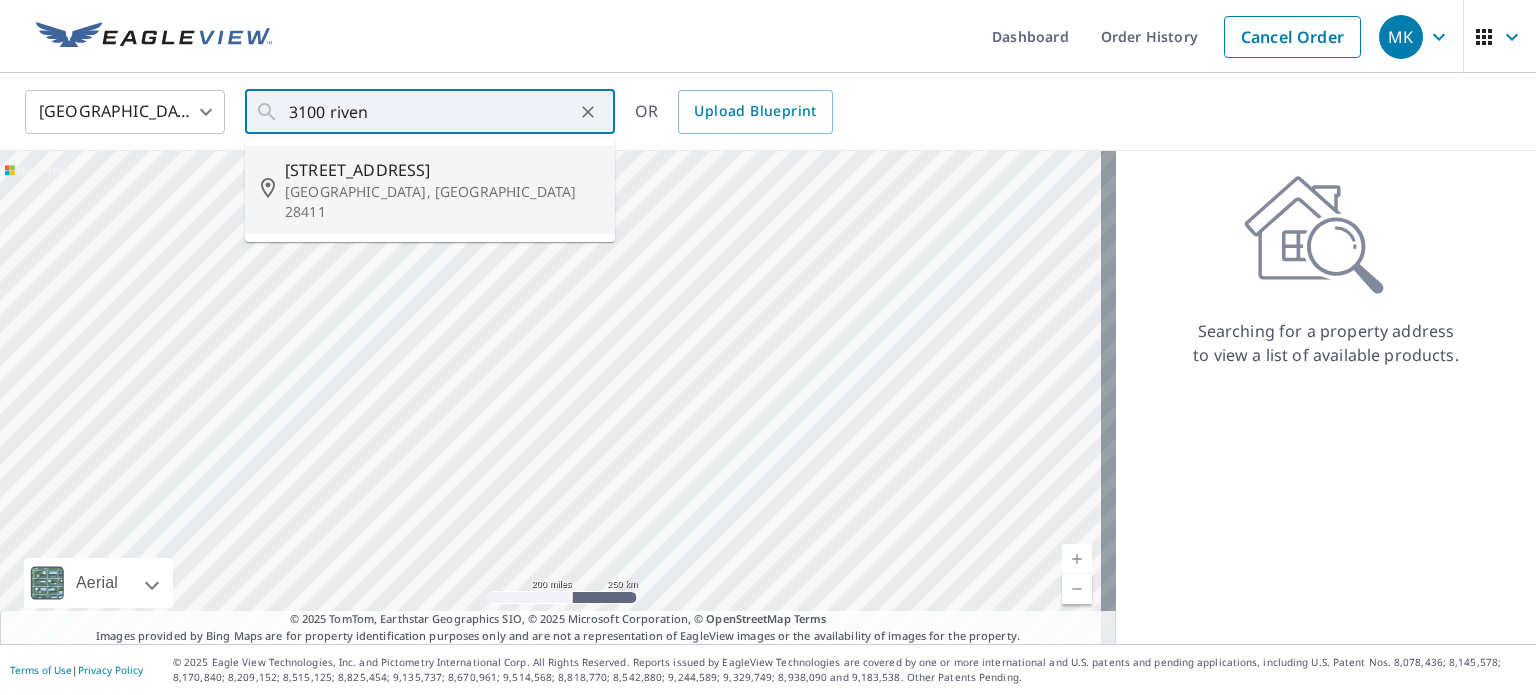 type on "3100 Rivendell Pl Wilmington, NC 28411" 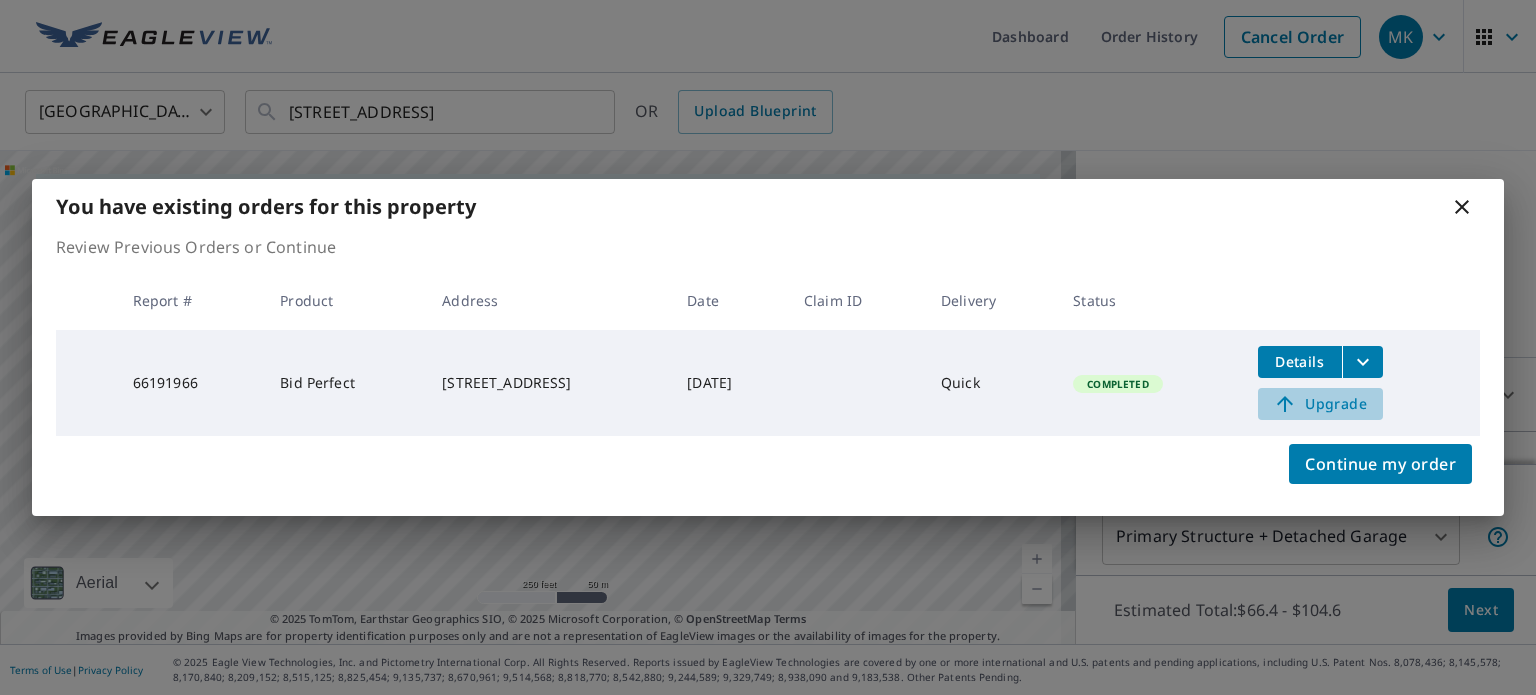 click on "Upgrade" at bounding box center [1320, 404] 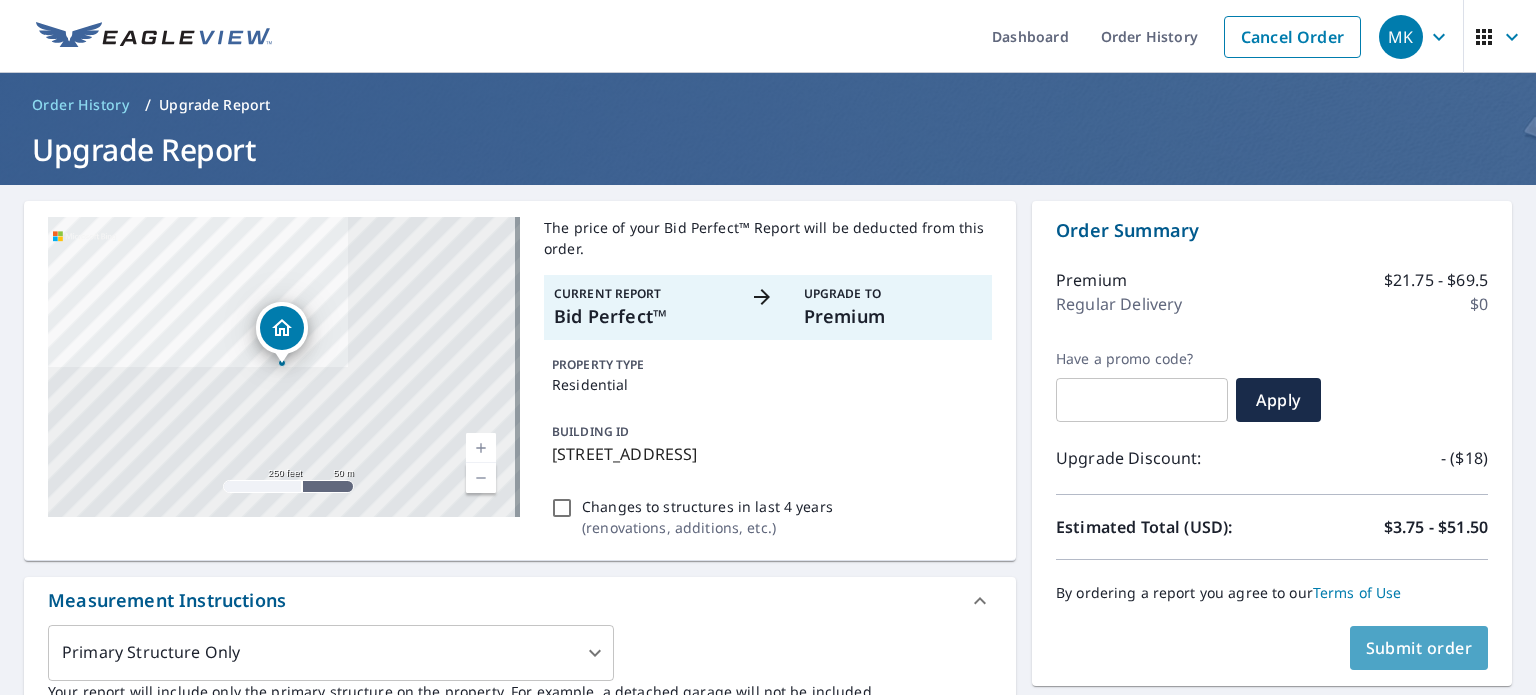 click on "Submit order" at bounding box center [1419, 648] 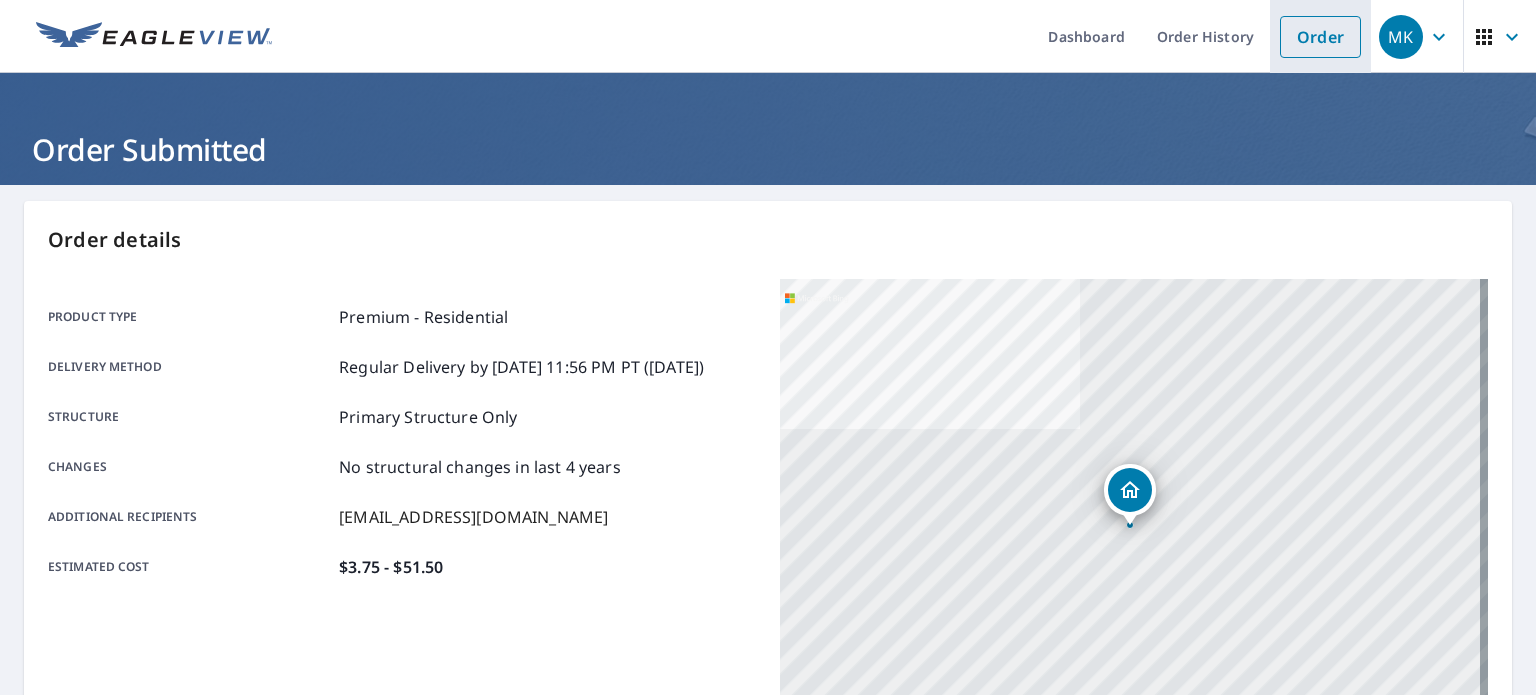 click on "Order" at bounding box center [1320, 37] 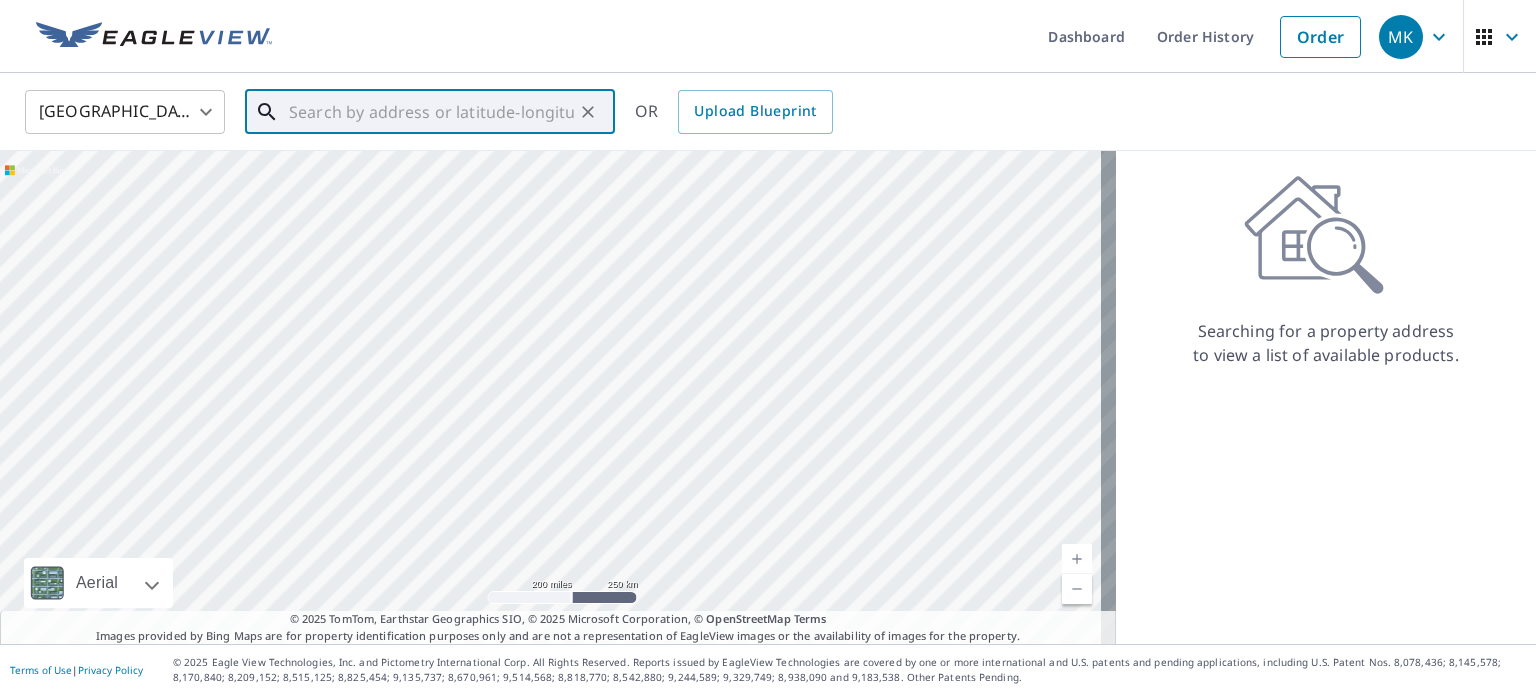 click at bounding box center (431, 112) 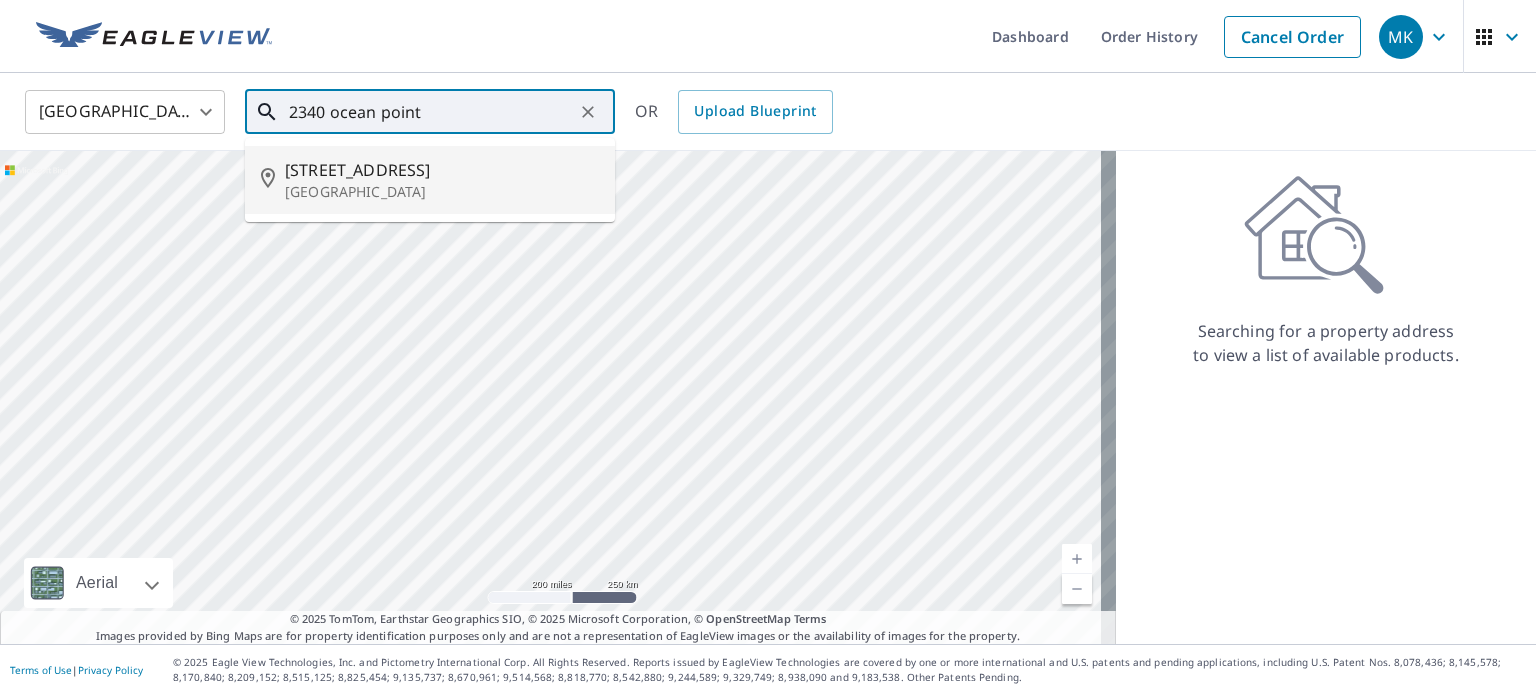 click on "Wilmington, NC 28405" at bounding box center (442, 192) 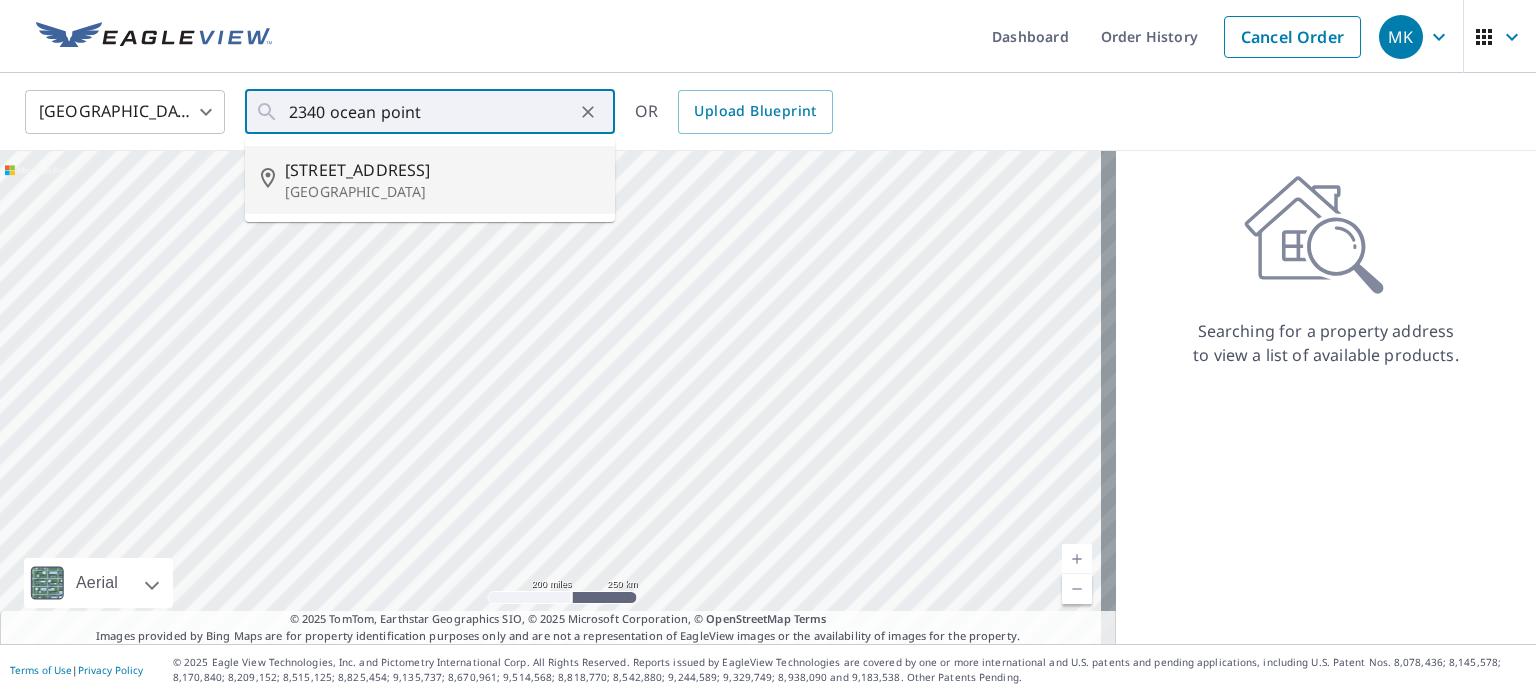 type on "2340 Ocean Point Dr Wilmington, NC 28405" 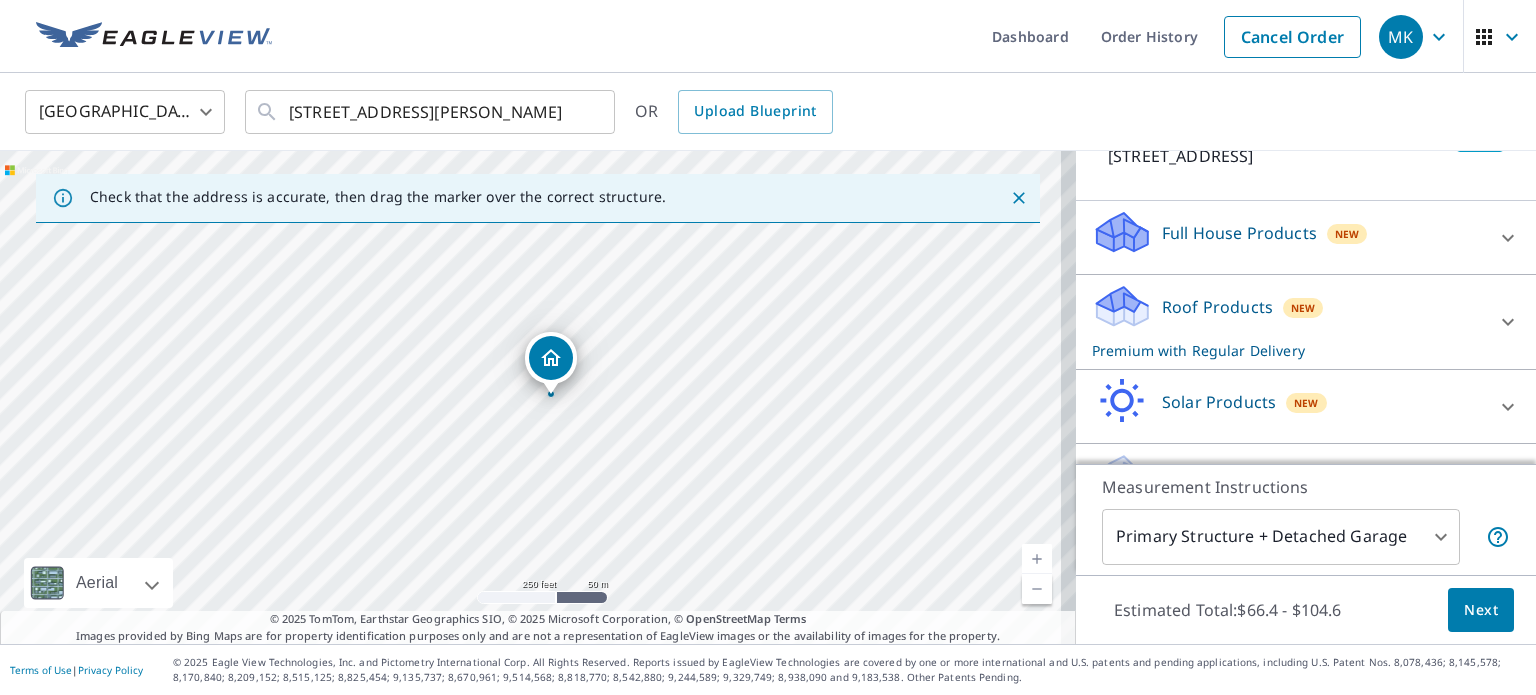 scroll, scrollTop: 160, scrollLeft: 0, axis: vertical 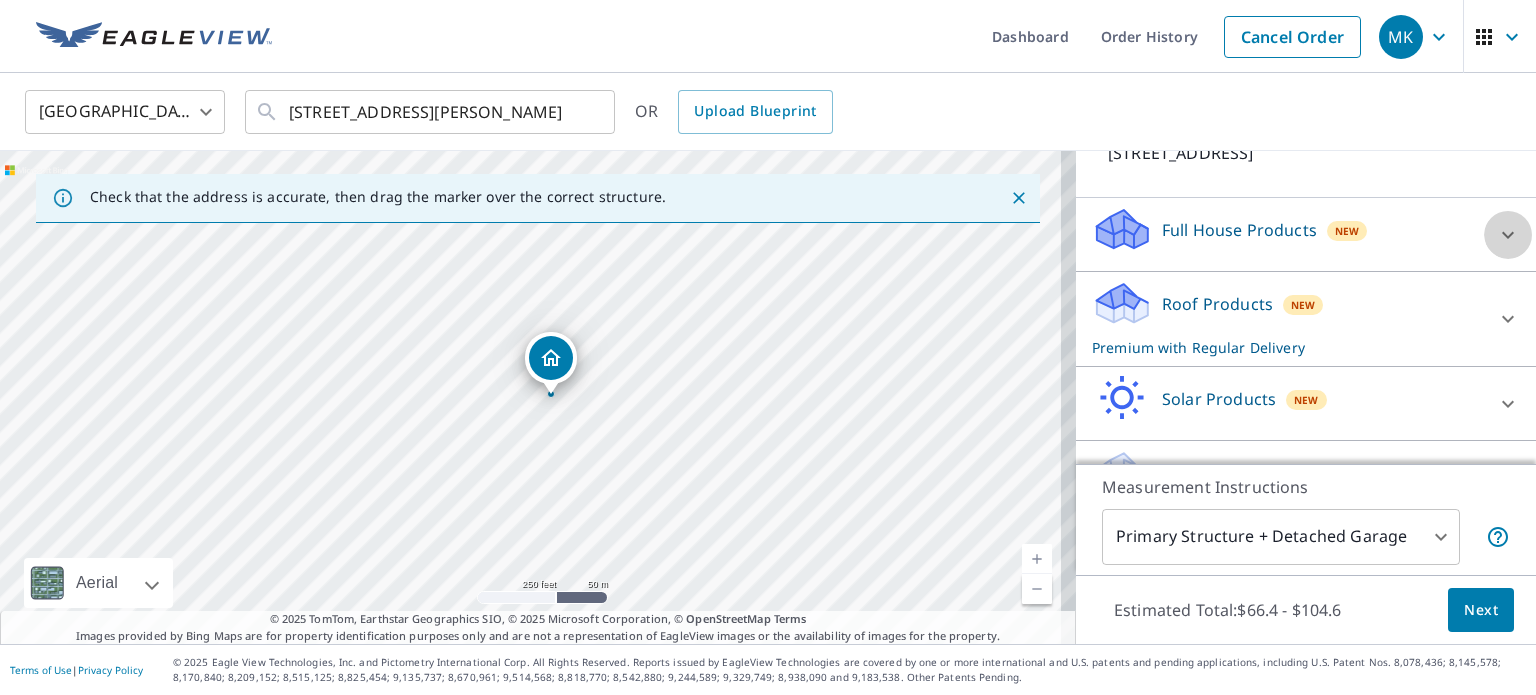 click 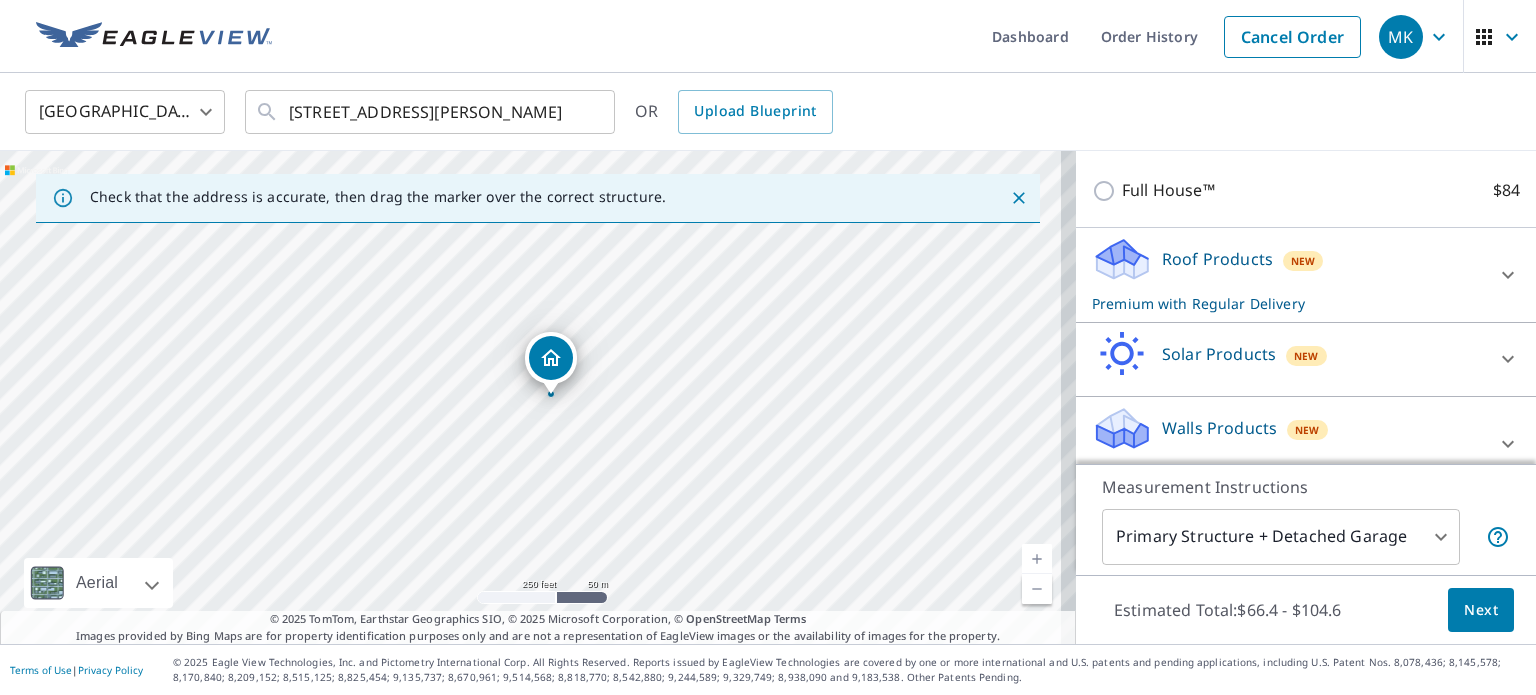 scroll, scrollTop: 280, scrollLeft: 0, axis: vertical 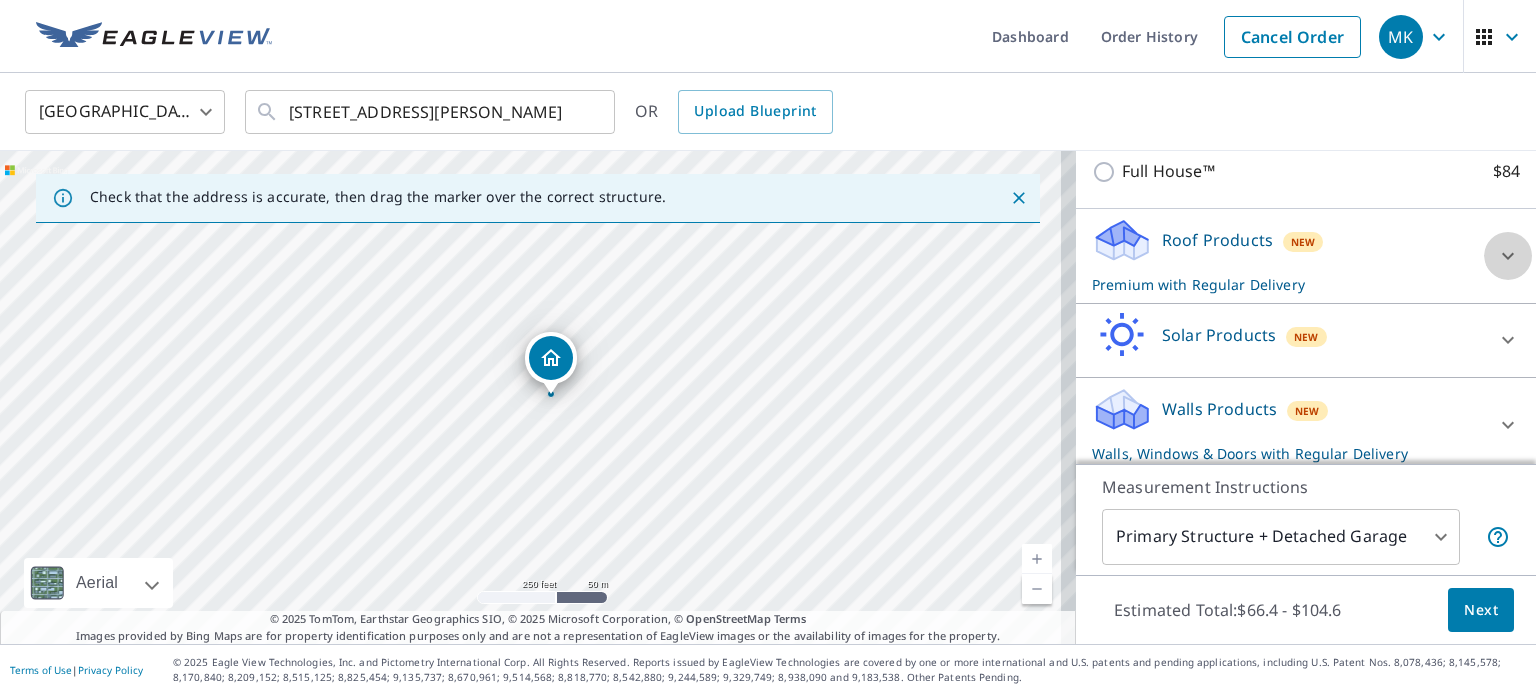 click 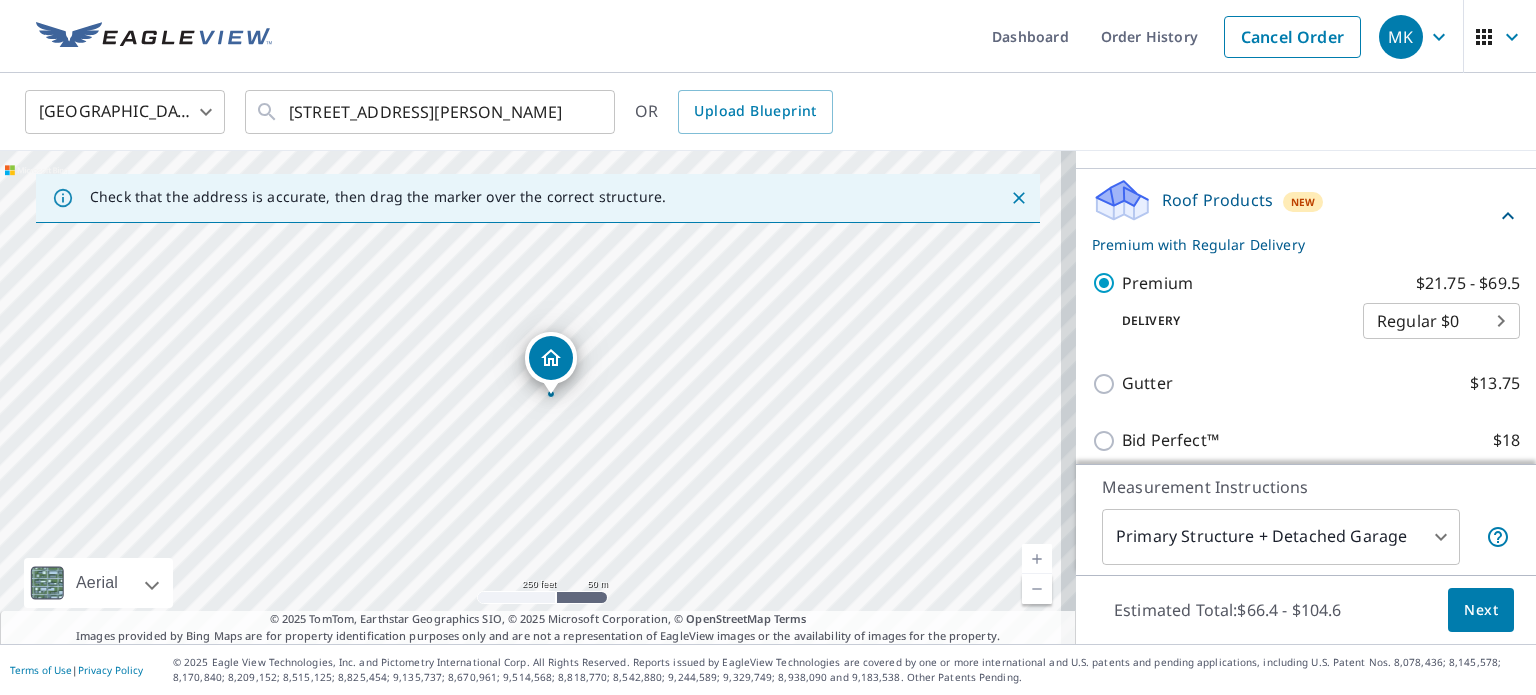 scroll, scrollTop: 360, scrollLeft: 0, axis: vertical 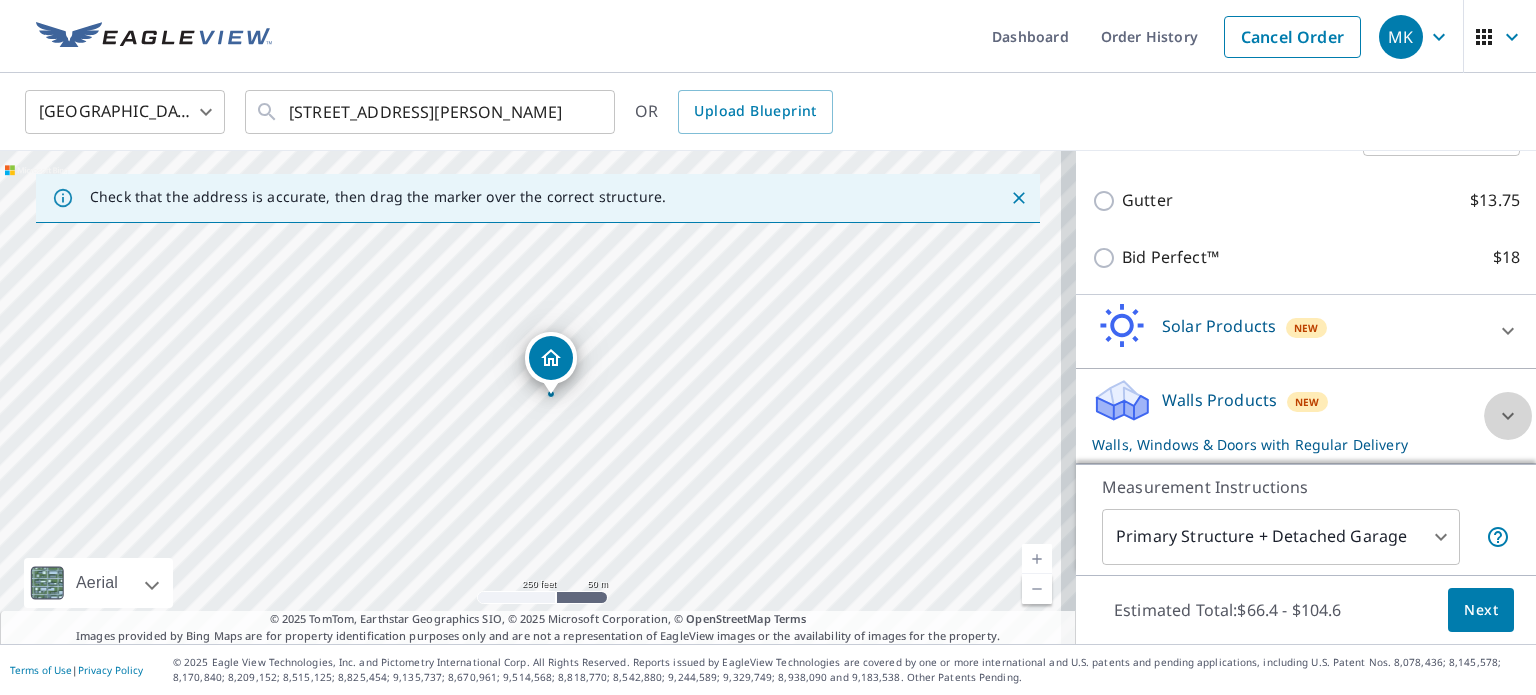 click 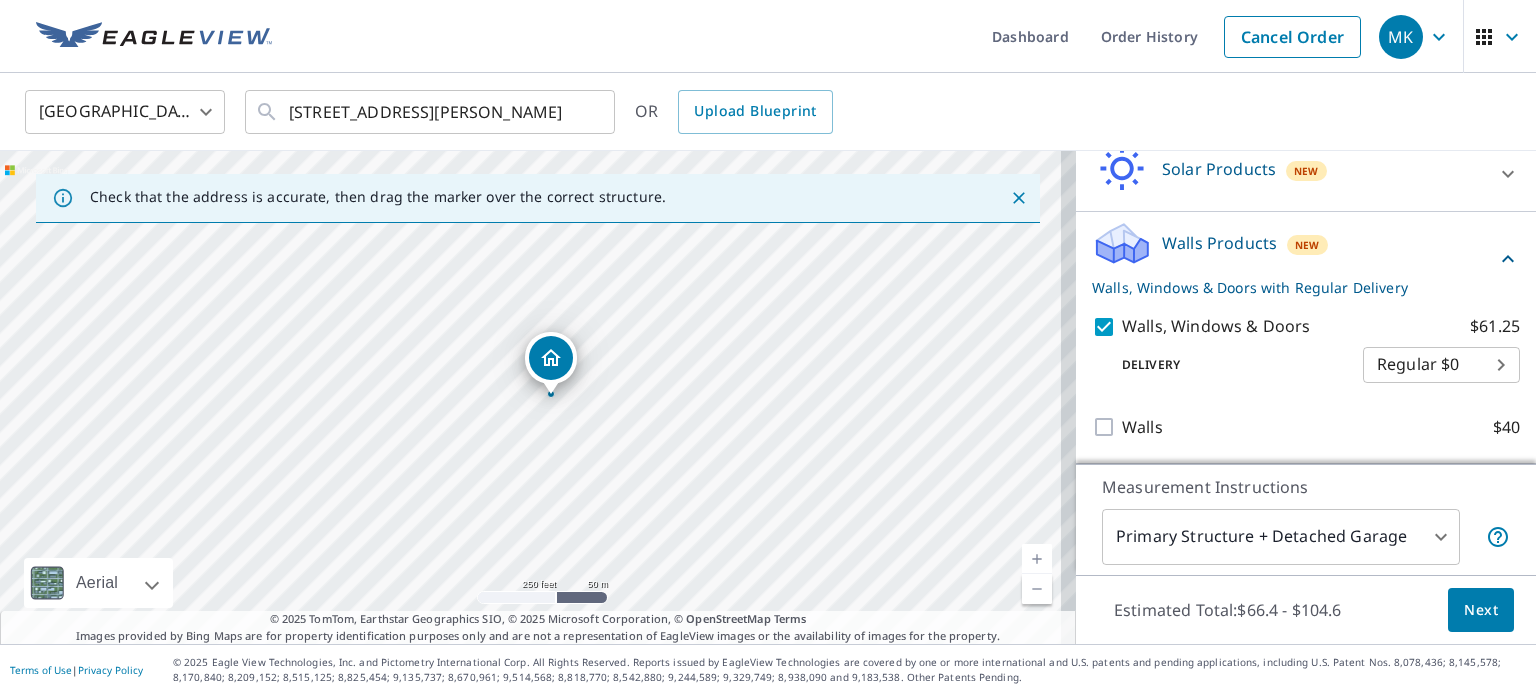 scroll, scrollTop: 681, scrollLeft: 0, axis: vertical 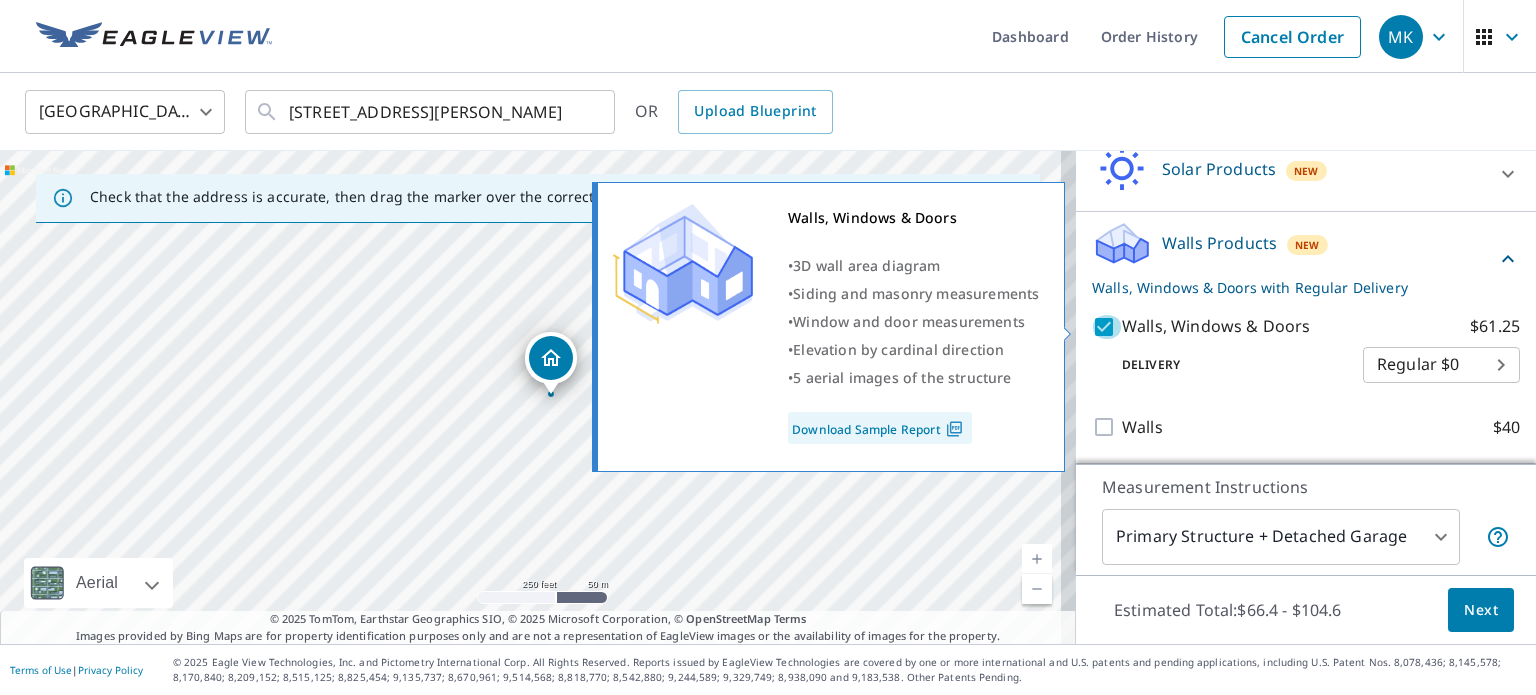 click on "Walls, Windows & Doors $61.25" at bounding box center [1107, 327] 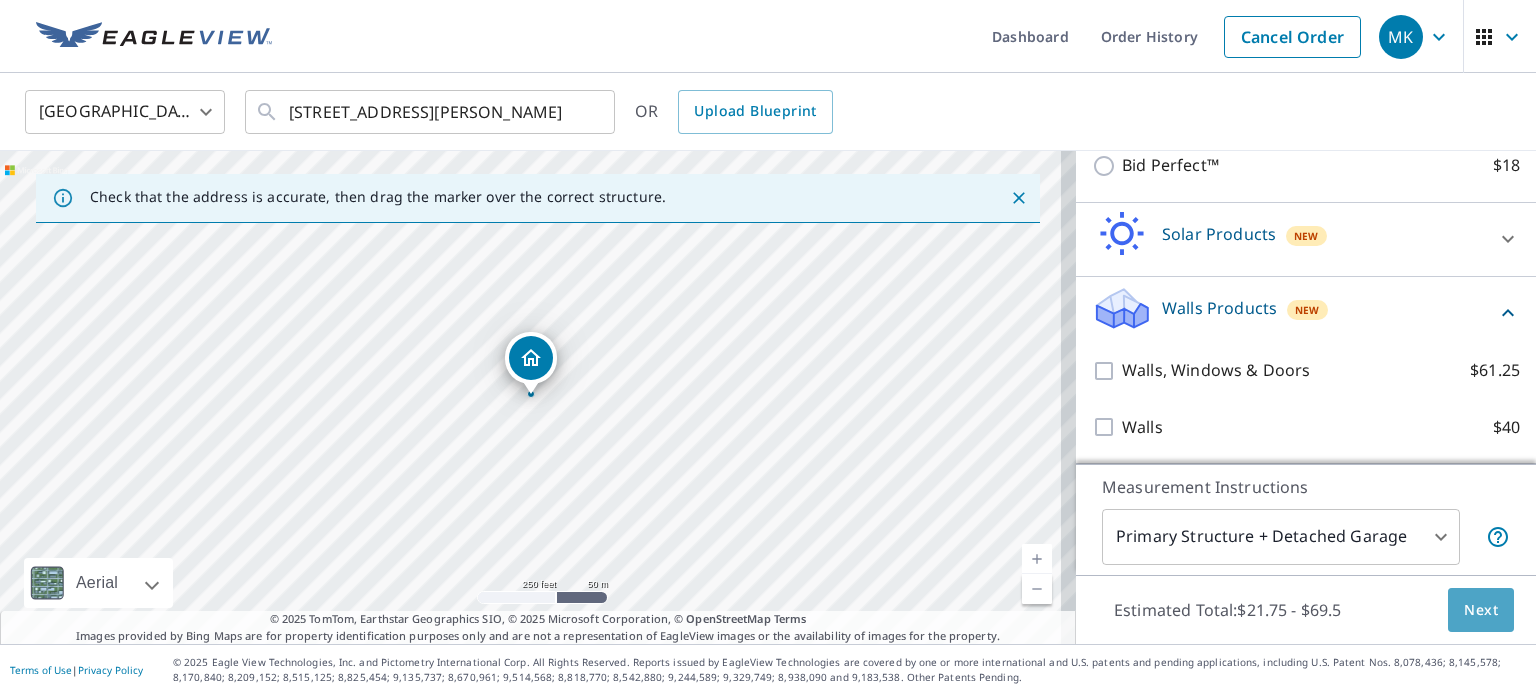 click on "Next" at bounding box center (1481, 610) 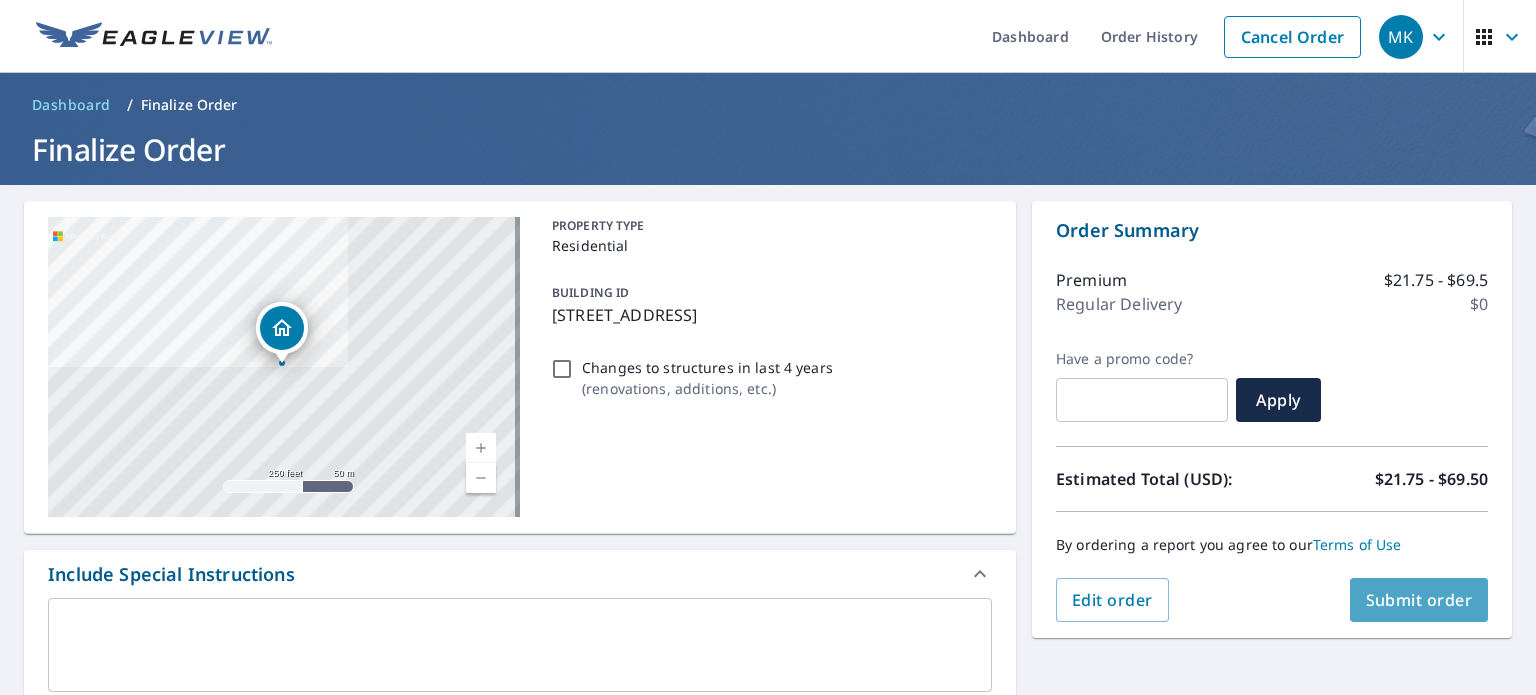 click on "Submit order" at bounding box center [1419, 600] 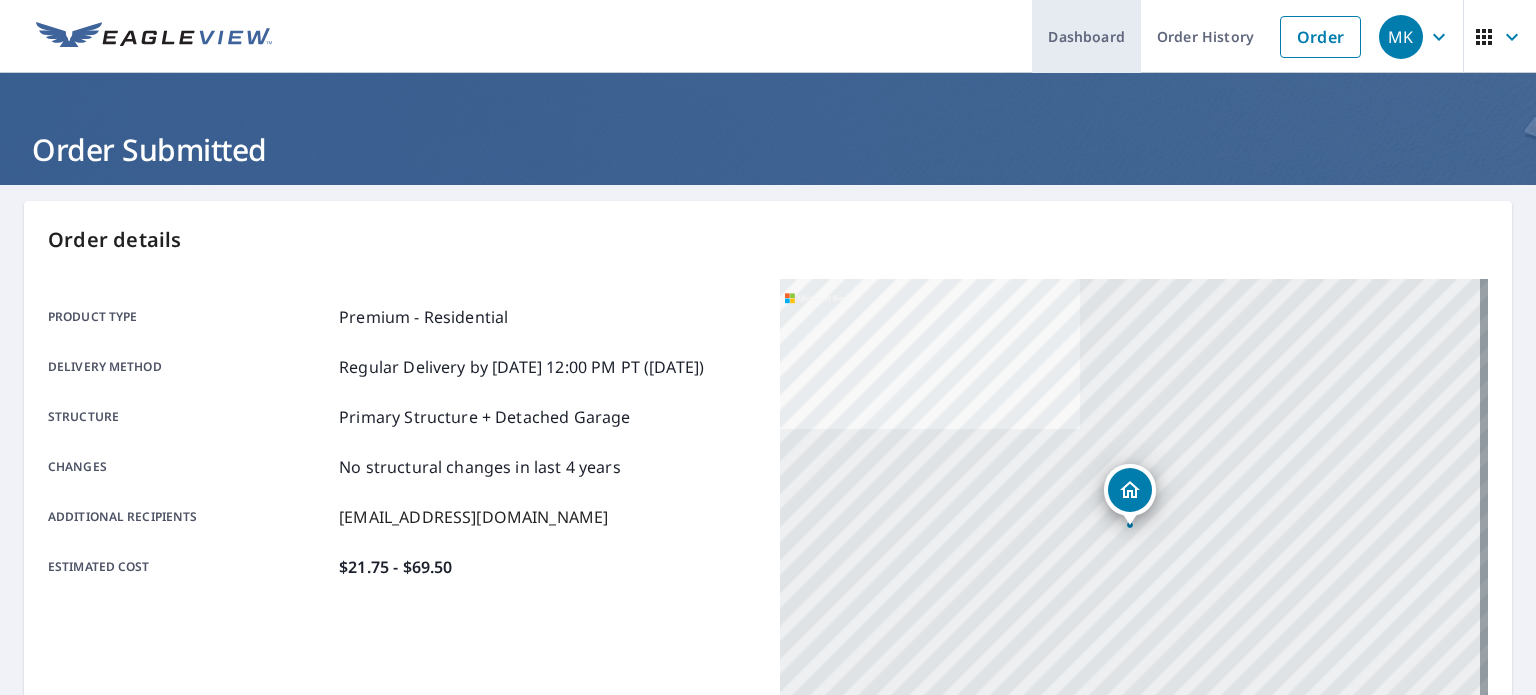 click on "Dashboard" at bounding box center (1086, 36) 